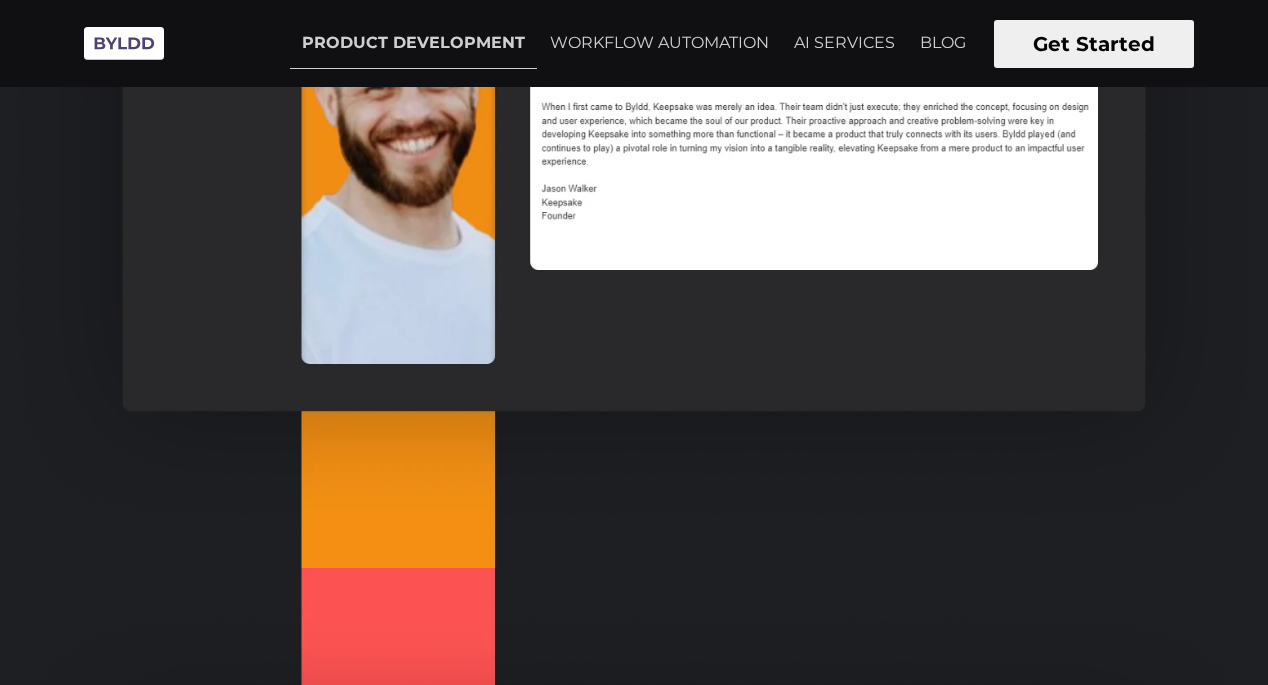 scroll, scrollTop: 1275, scrollLeft: 0, axis: vertical 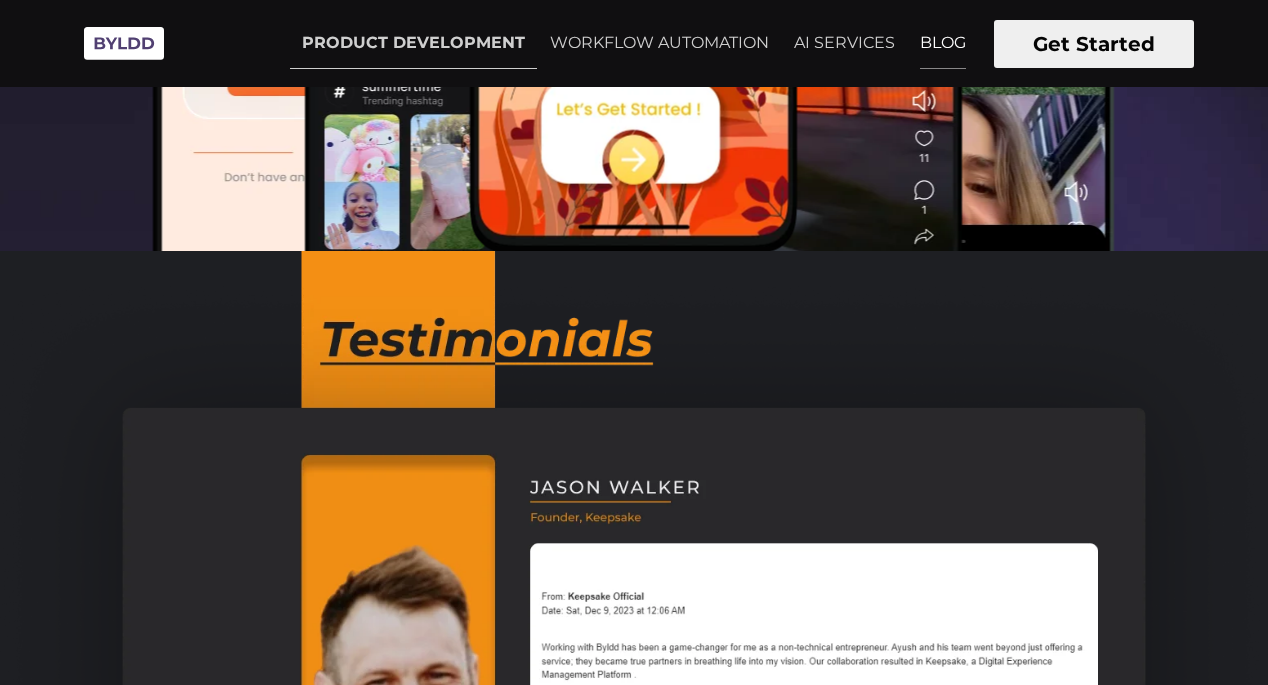 click on "BLOG" at bounding box center [943, 43] 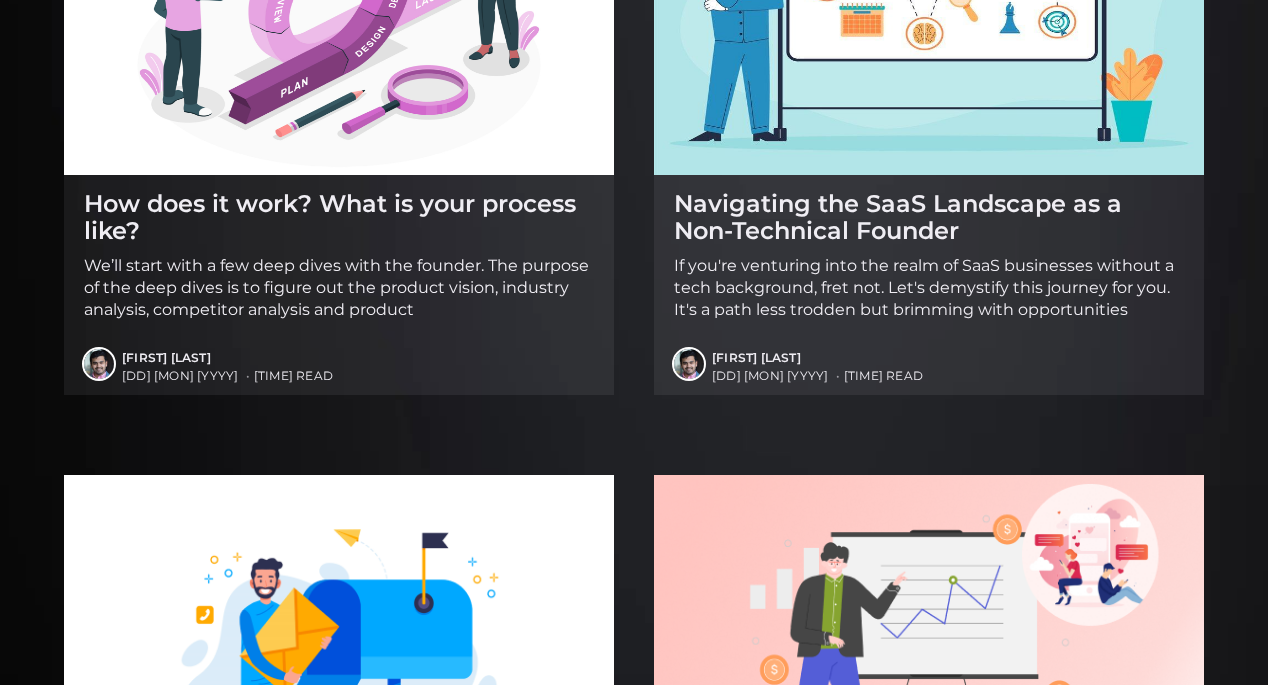 scroll, scrollTop: 3085, scrollLeft: 0, axis: vertical 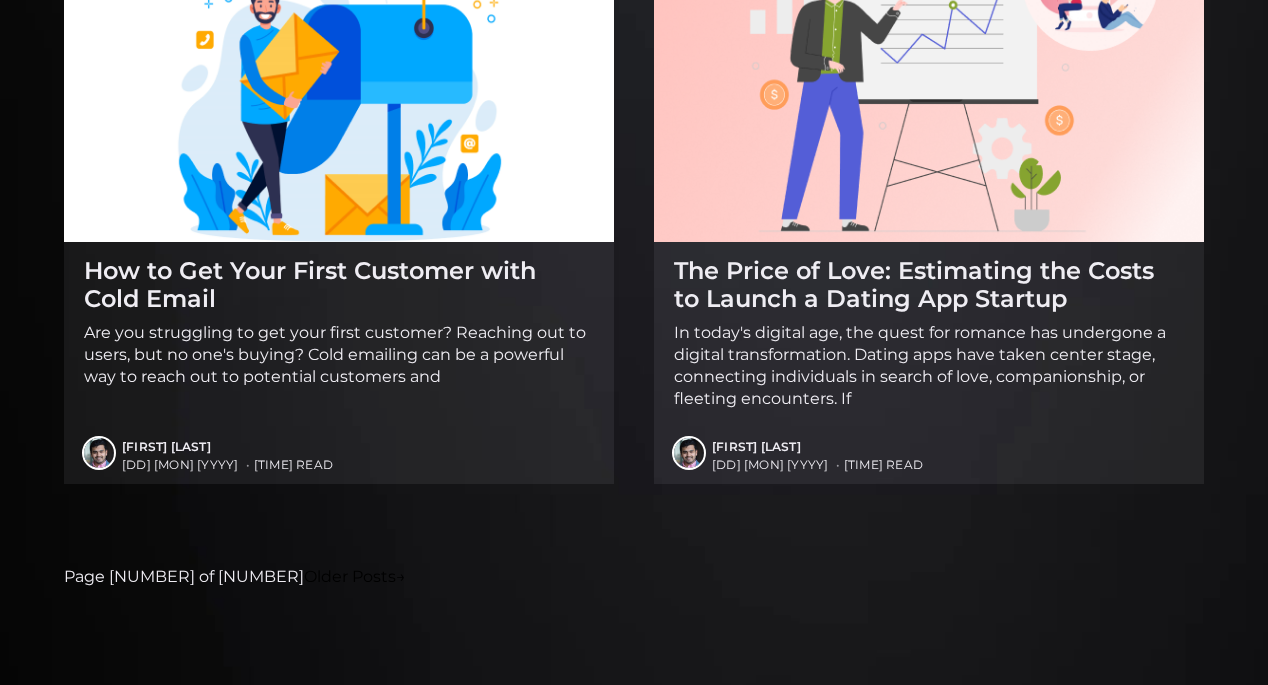 click on "How to Get Your First Customer with Cold Email" at bounding box center (339, 284) 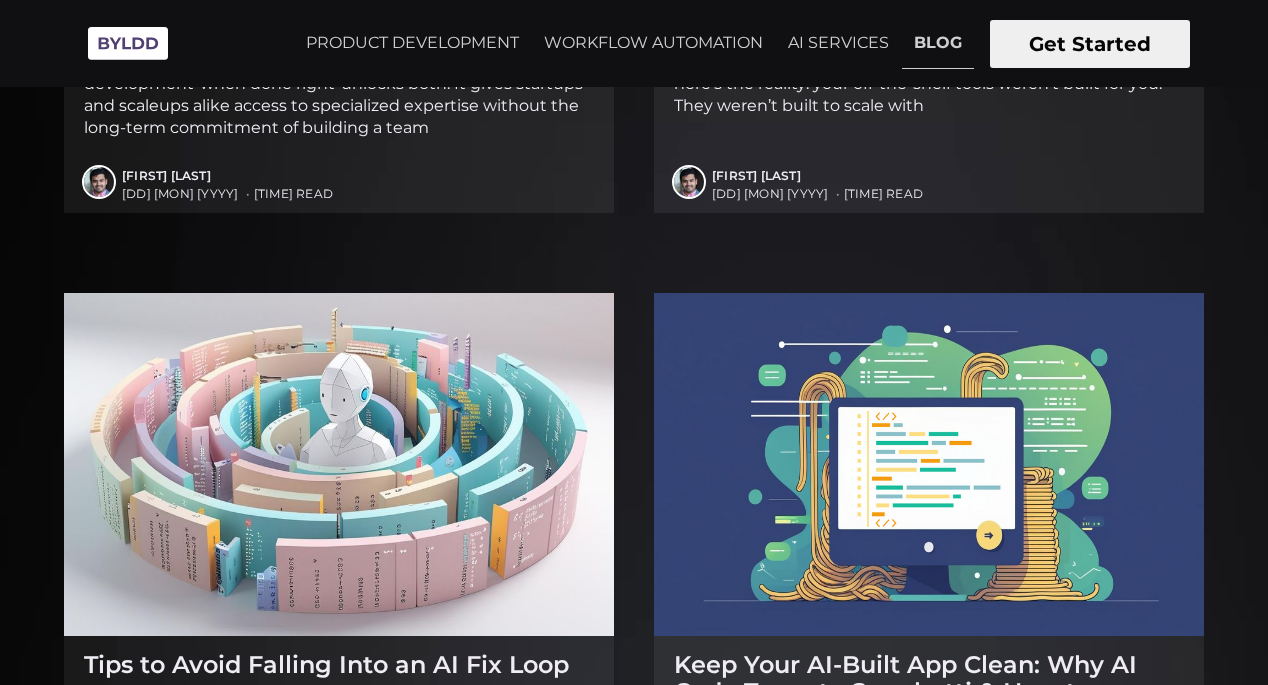 scroll, scrollTop: 0, scrollLeft: 0, axis: both 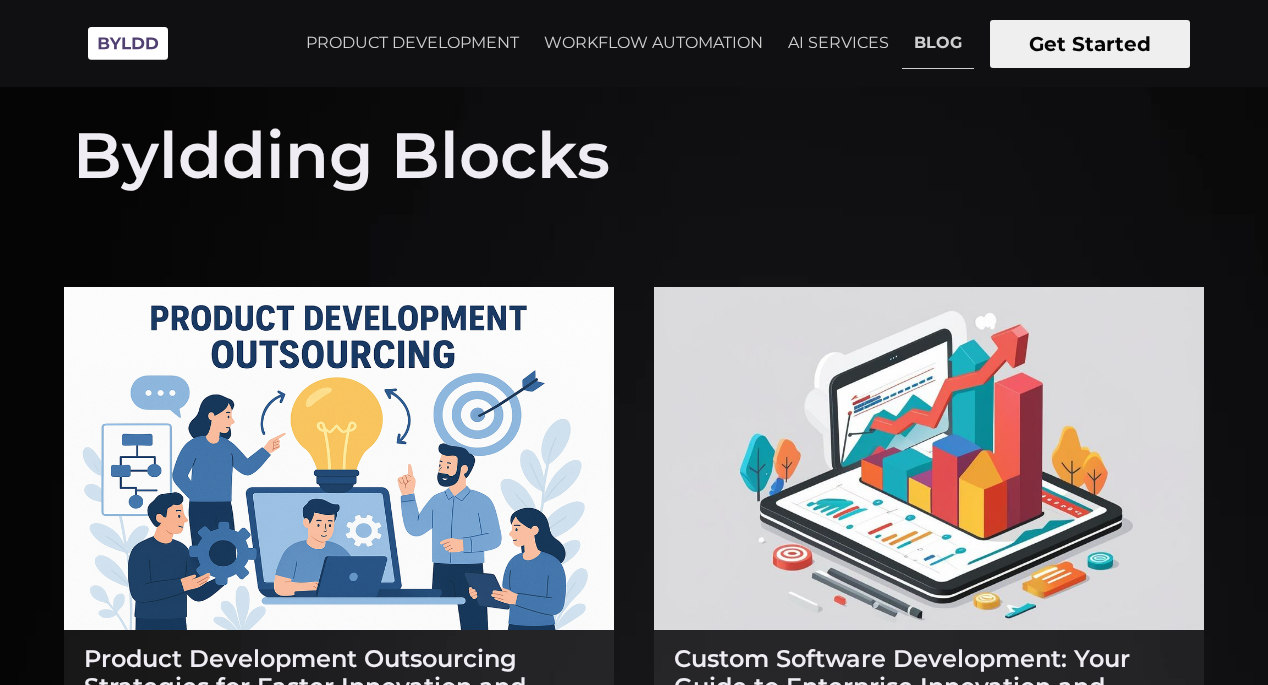 click at bounding box center [128, 43] 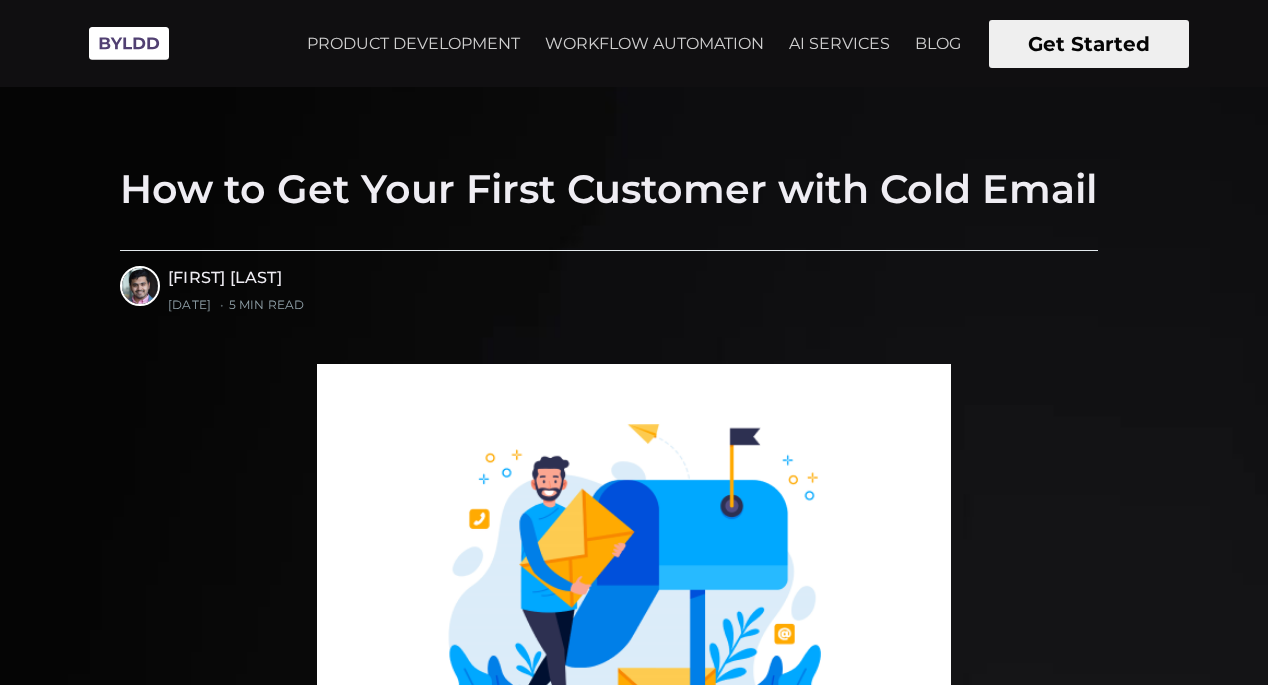 scroll, scrollTop: 0, scrollLeft: 0, axis: both 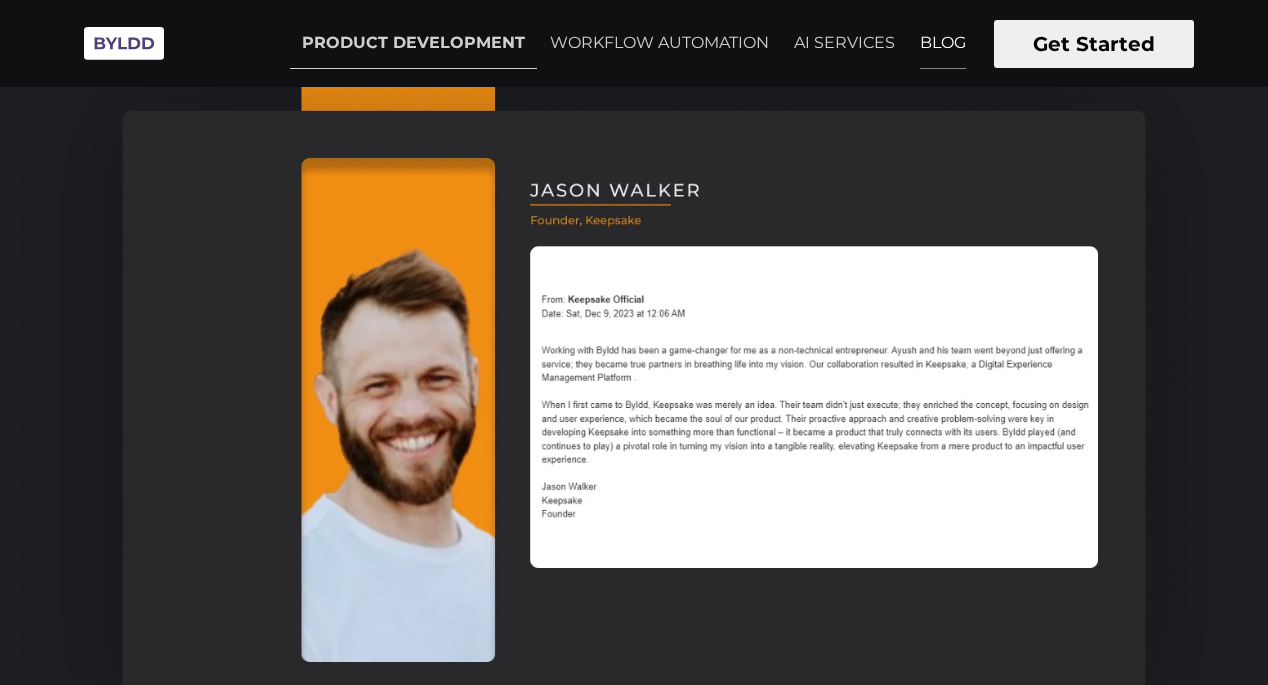 click on "BLOG" at bounding box center [943, 43] 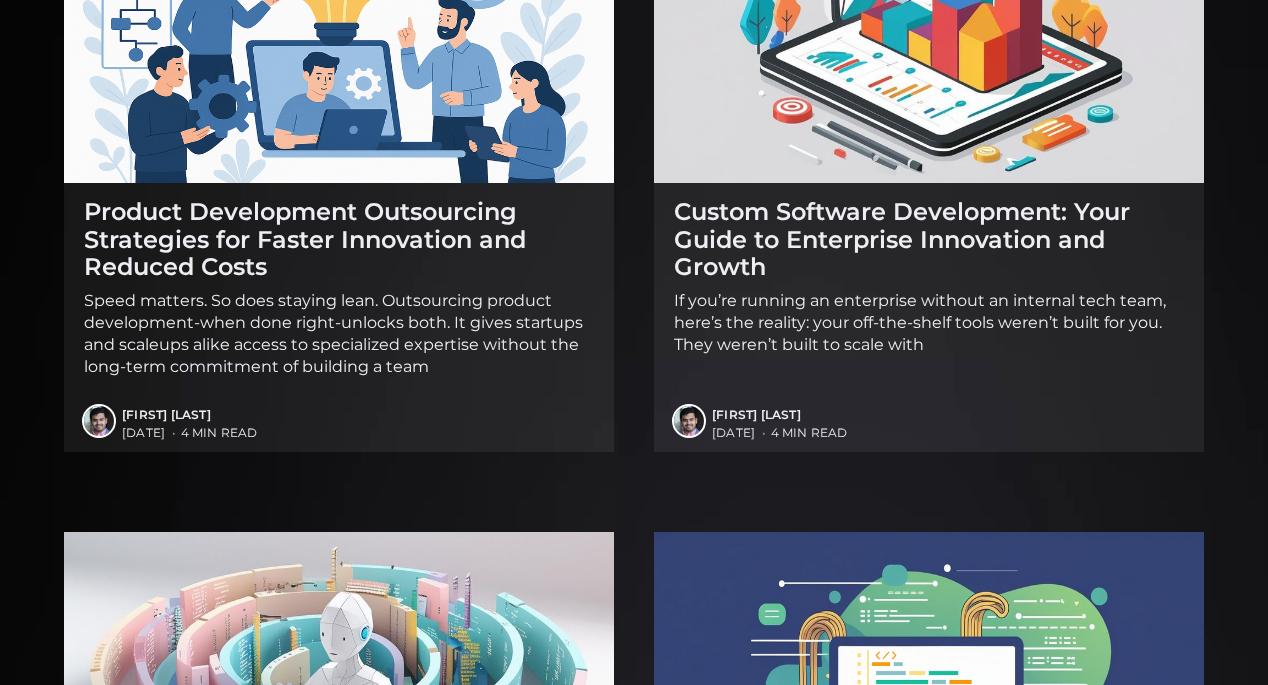 scroll, scrollTop: 453, scrollLeft: 0, axis: vertical 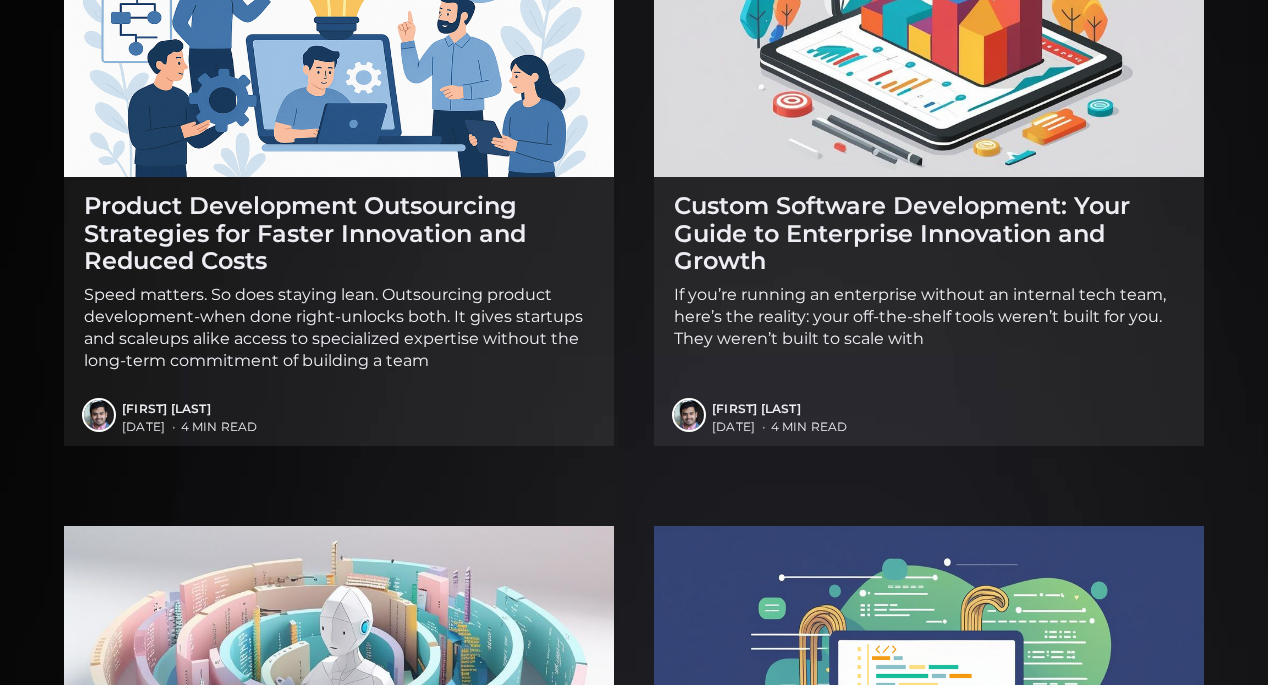 click at bounding box center (929, 5) 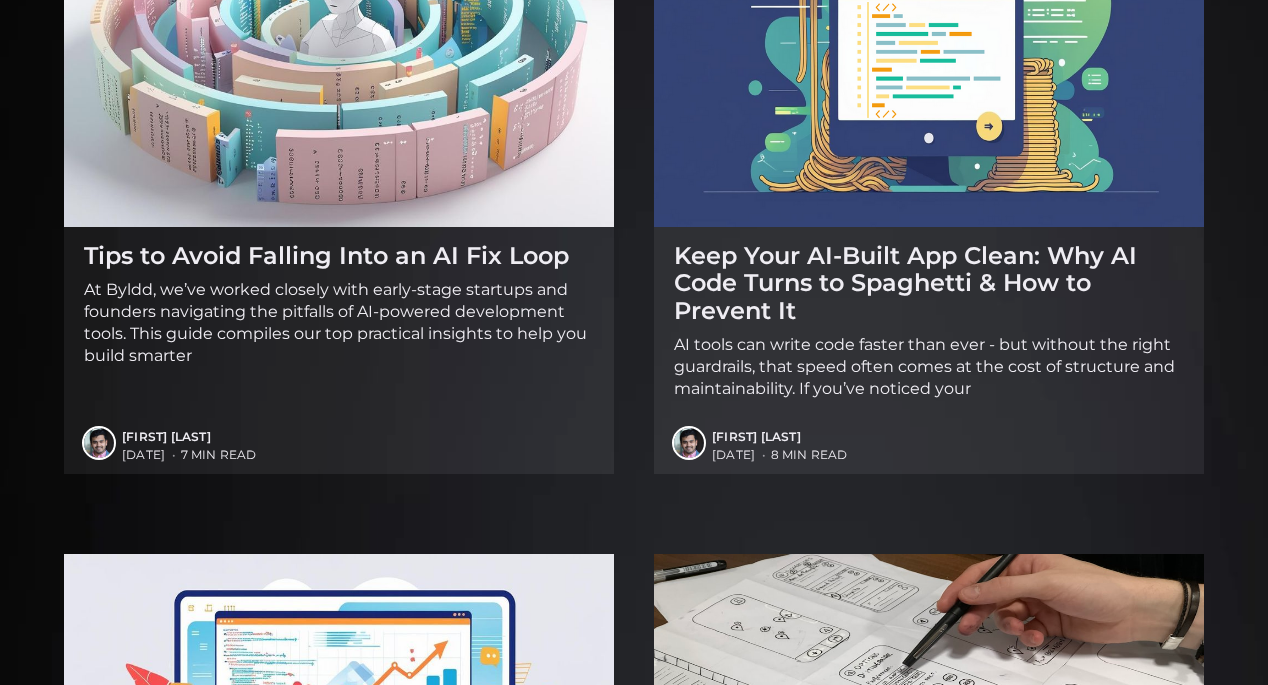 scroll, scrollTop: 1096, scrollLeft: 0, axis: vertical 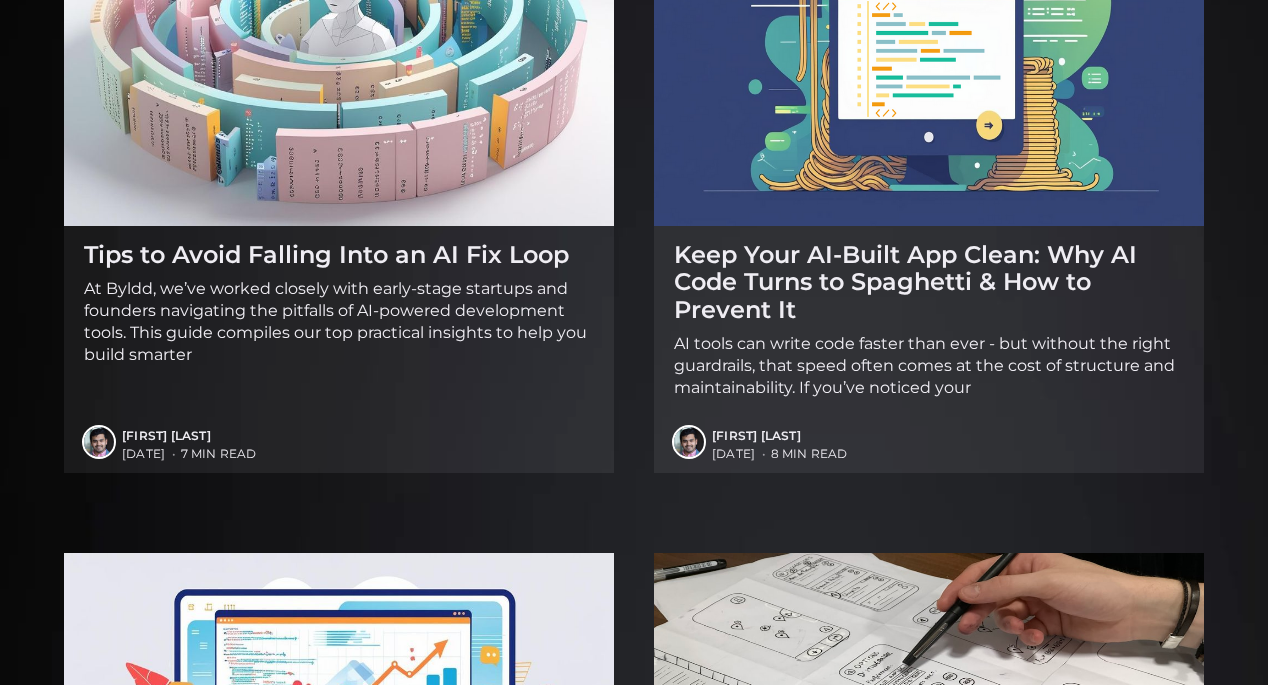 click on "Keep Your AI-Built App Clean: Why AI Code Turns to Spaghetti & How to Prevent It
AI tools can write code faster than ever - but without the right guardrails, that speed often comes at the cost of structure and maintainability. If you’ve noticed your
Ayush Singhvi
Ayush Singhvi
25 Jun 2025   •  8 min read" at bounding box center (929, 198) 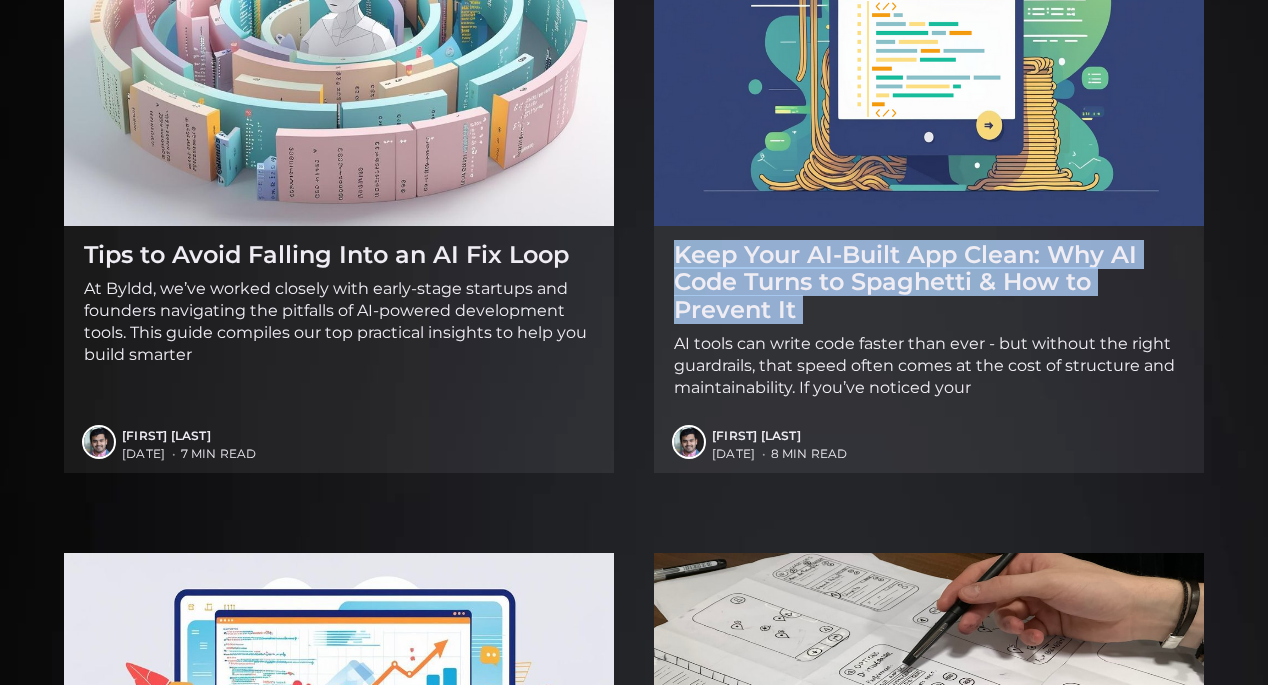 drag, startPoint x: 639, startPoint y: 246, endPoint x: 864, endPoint y: 324, distance: 238.13652 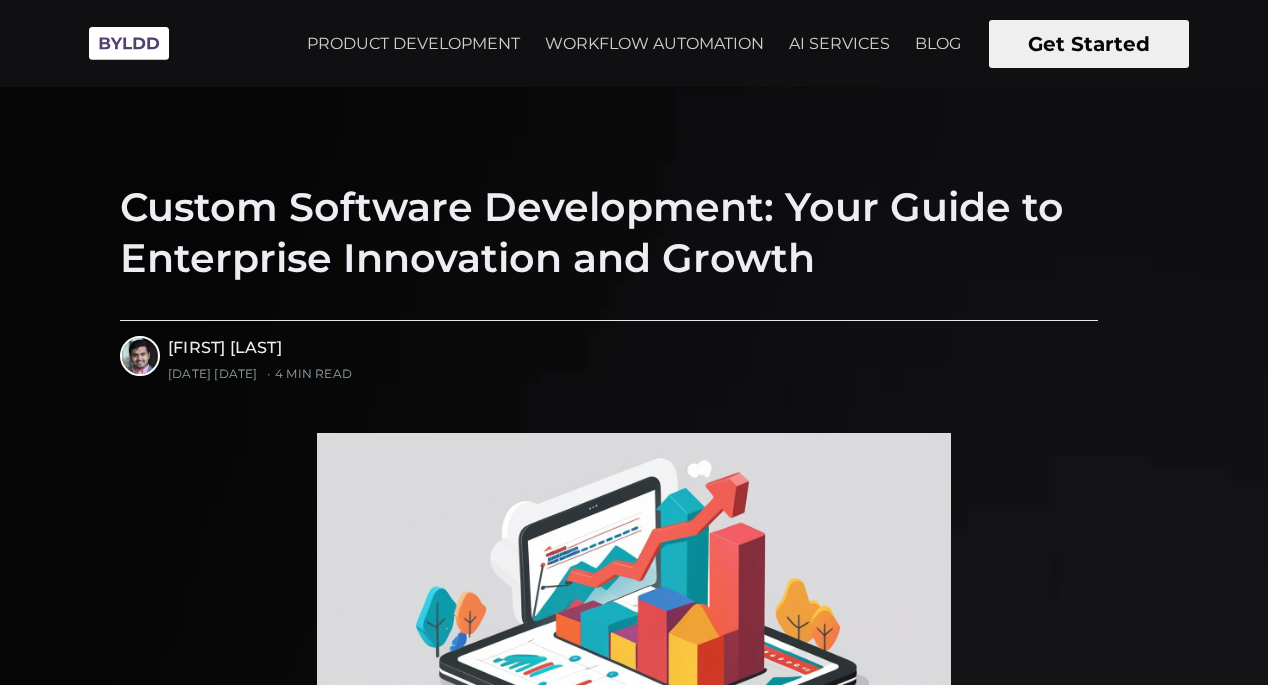 scroll, scrollTop: 0, scrollLeft: 0, axis: both 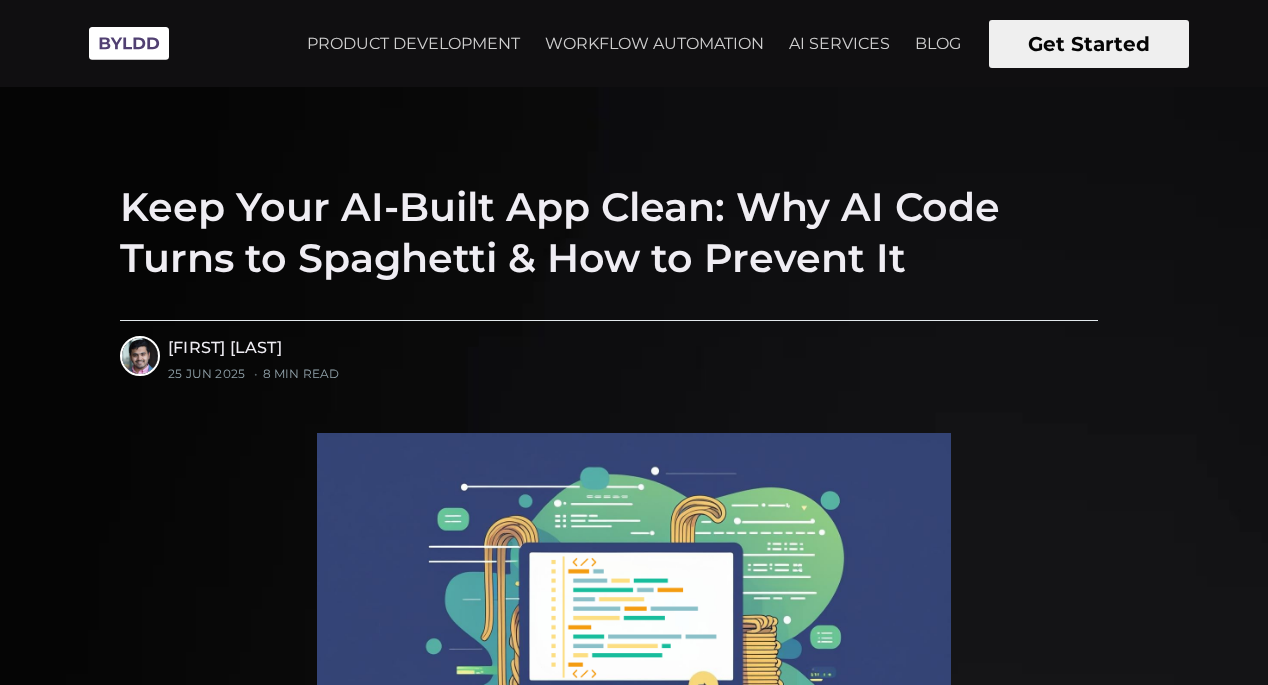 click on "Keep Your AI-Built App Clean: Why AI Code Turns to Spaghetti & How to Prevent It
[FIRST] [LAST]
Read  more posts  by this author.
[FIRST] [LAST]
25 Jun 2025
•  8 min read" at bounding box center [634, 272] 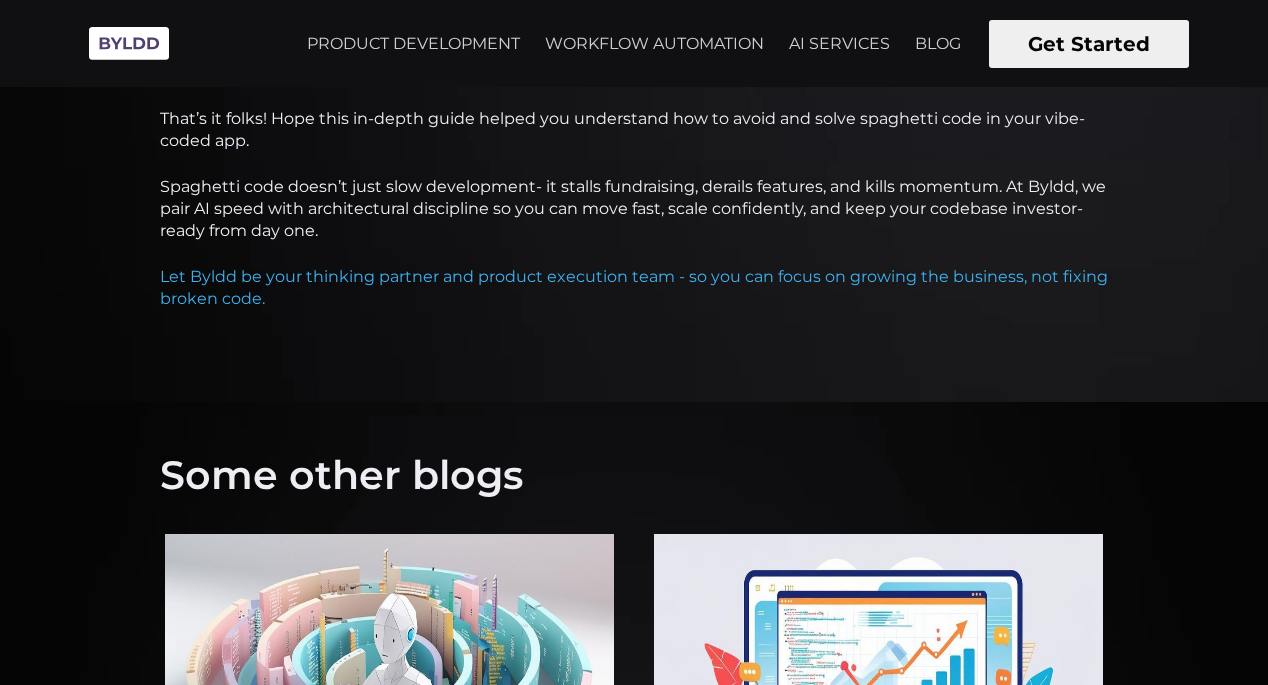 scroll, scrollTop: 4005, scrollLeft: 0, axis: vertical 